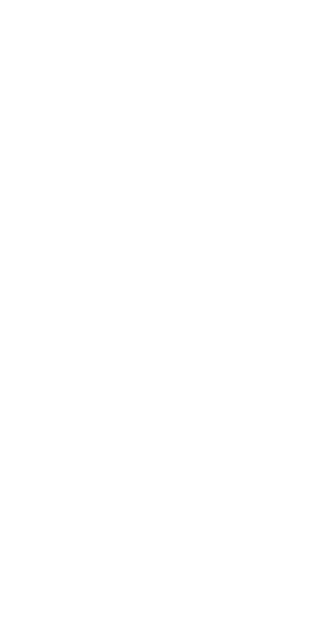 scroll, scrollTop: 0, scrollLeft: 0, axis: both 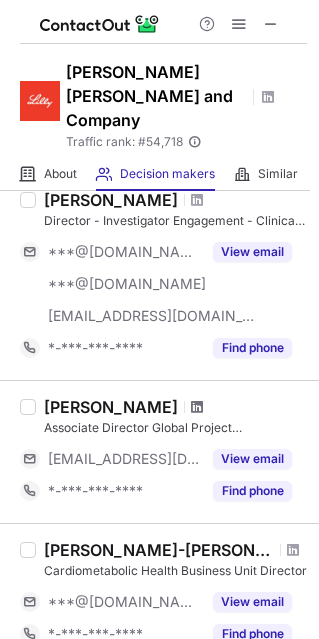 click at bounding box center [197, 407] 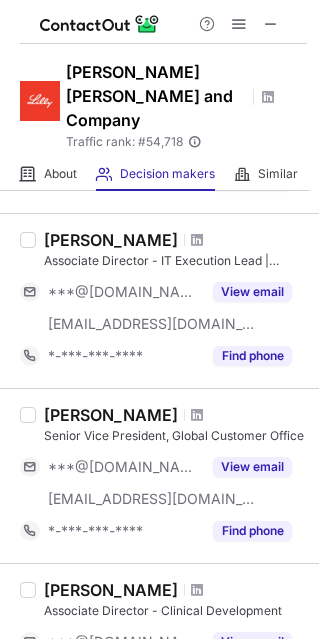 scroll, scrollTop: 1180, scrollLeft: 0, axis: vertical 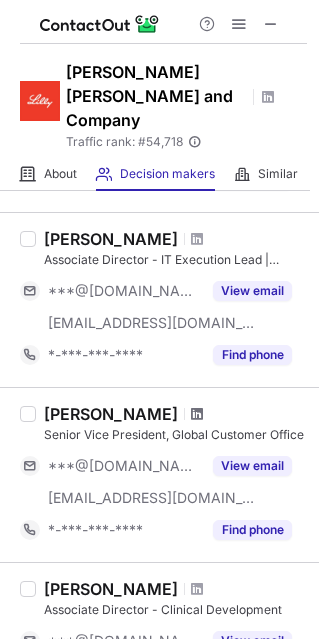 click at bounding box center [197, 414] 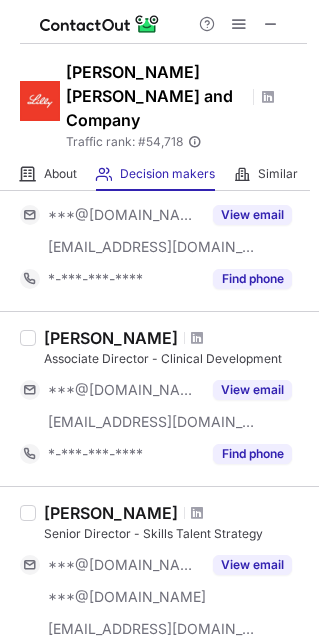 scroll, scrollTop: 1430, scrollLeft: 0, axis: vertical 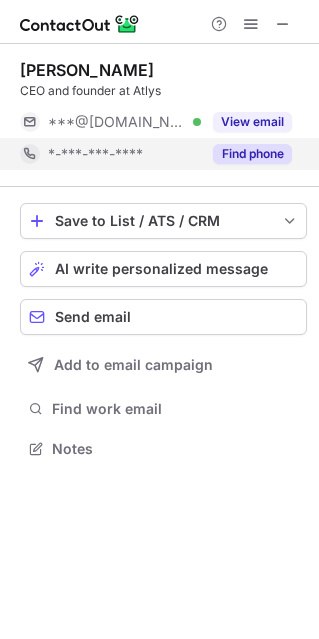 click on "Find phone" at bounding box center [252, 154] 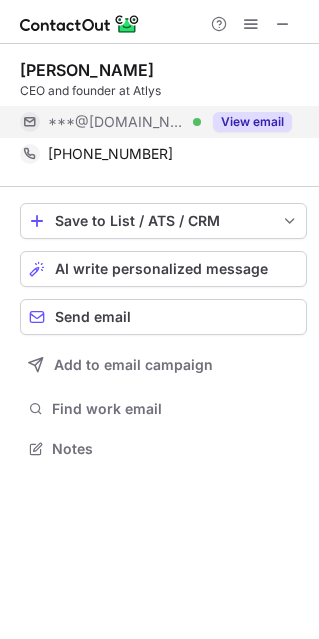 click on "View email" at bounding box center (252, 122) 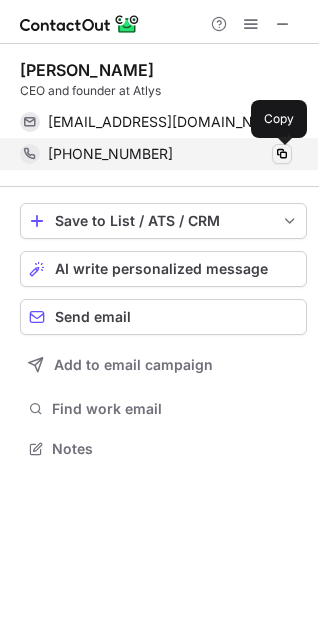 click at bounding box center (282, 154) 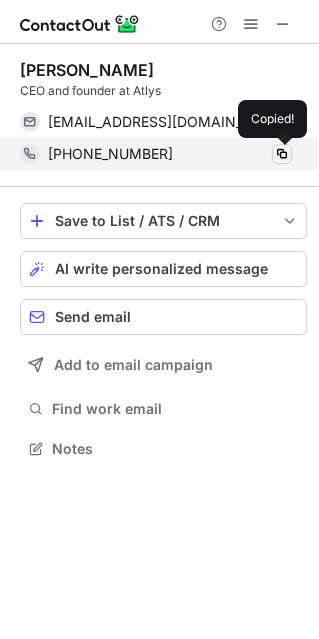 type 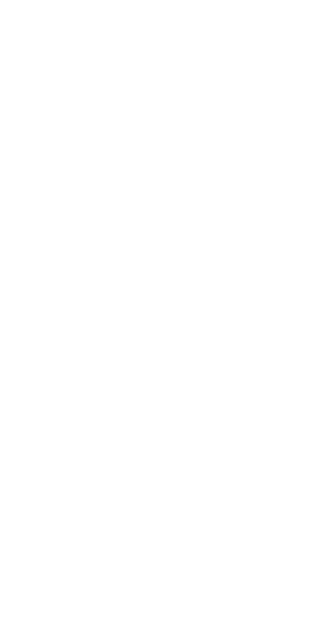 scroll, scrollTop: 0, scrollLeft: 0, axis: both 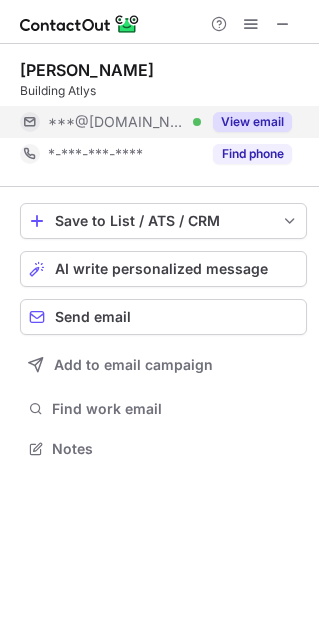 click on "View email" at bounding box center [252, 122] 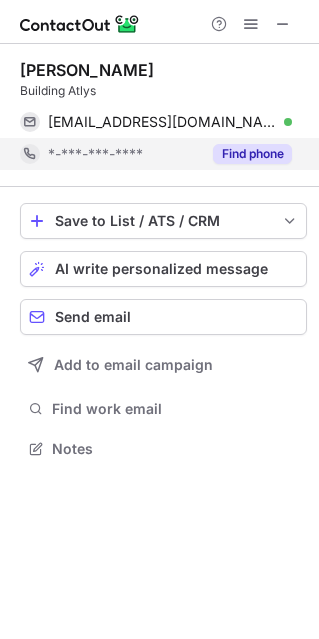click on "Find phone" at bounding box center [252, 154] 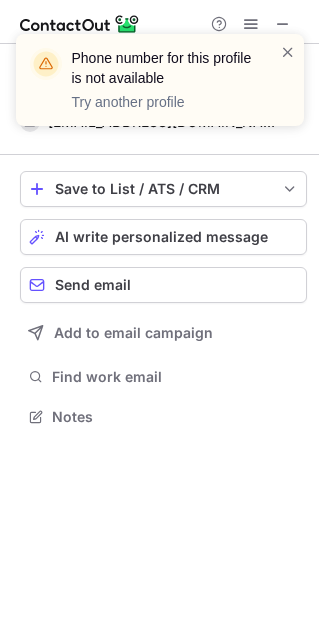 scroll, scrollTop: 402, scrollLeft: 319, axis: both 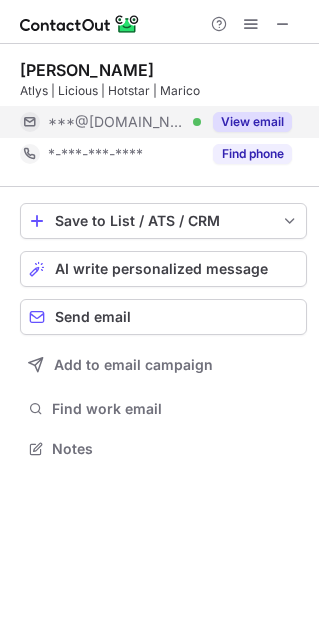 click on "View email" at bounding box center (252, 122) 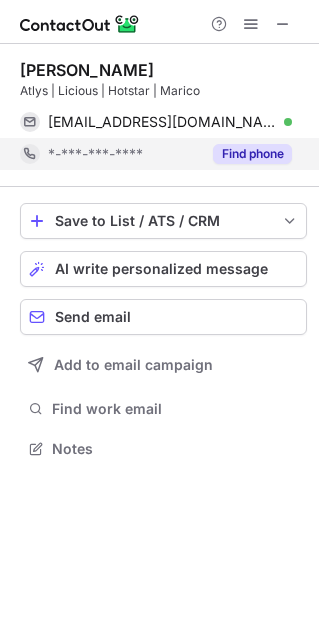 click on "Find phone" at bounding box center (252, 154) 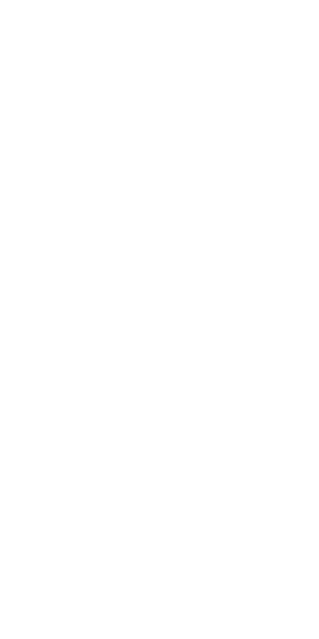 scroll, scrollTop: 0, scrollLeft: 0, axis: both 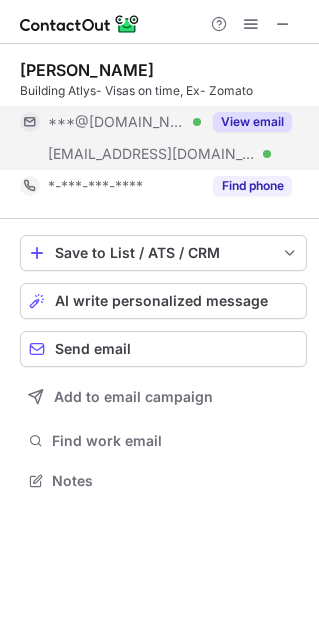 click on "View email" at bounding box center (252, 122) 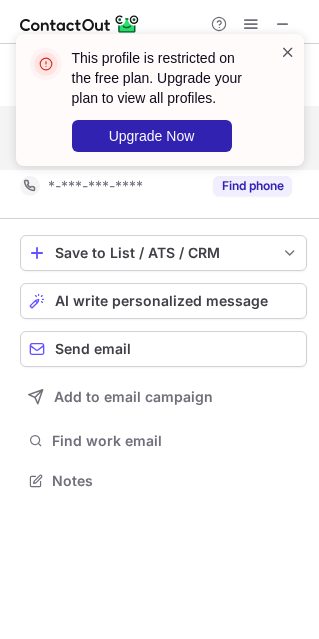 click at bounding box center (288, 52) 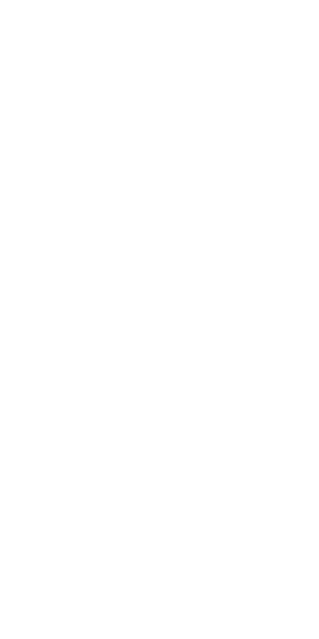scroll, scrollTop: 0, scrollLeft: 0, axis: both 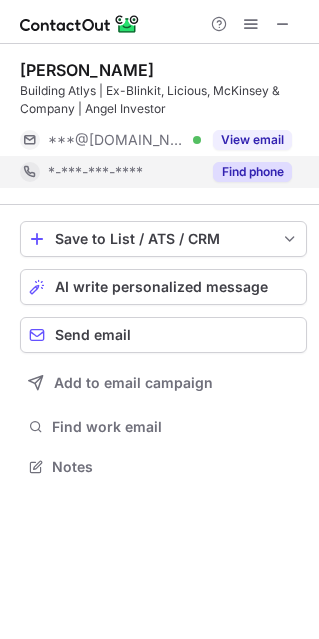 click on "Find phone" at bounding box center (252, 172) 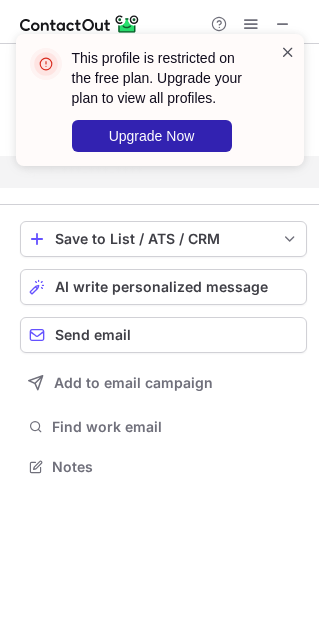 scroll, scrollTop: 420, scrollLeft: 319, axis: both 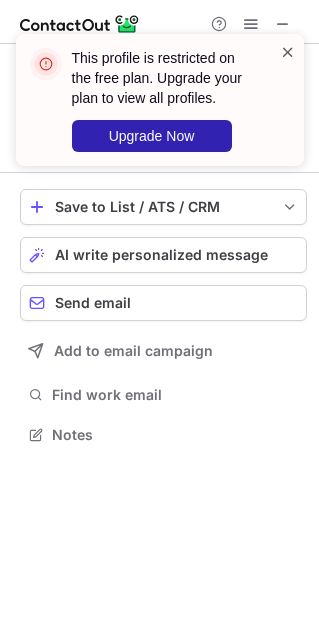 click at bounding box center (288, 52) 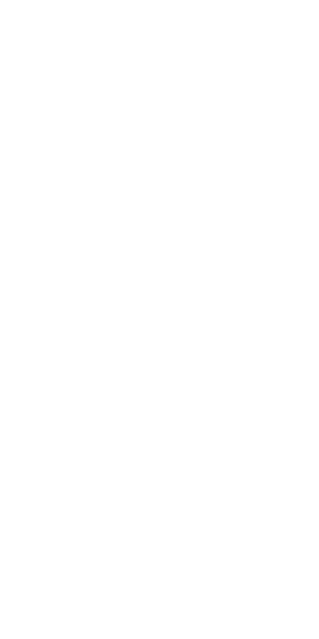 scroll, scrollTop: 0, scrollLeft: 0, axis: both 